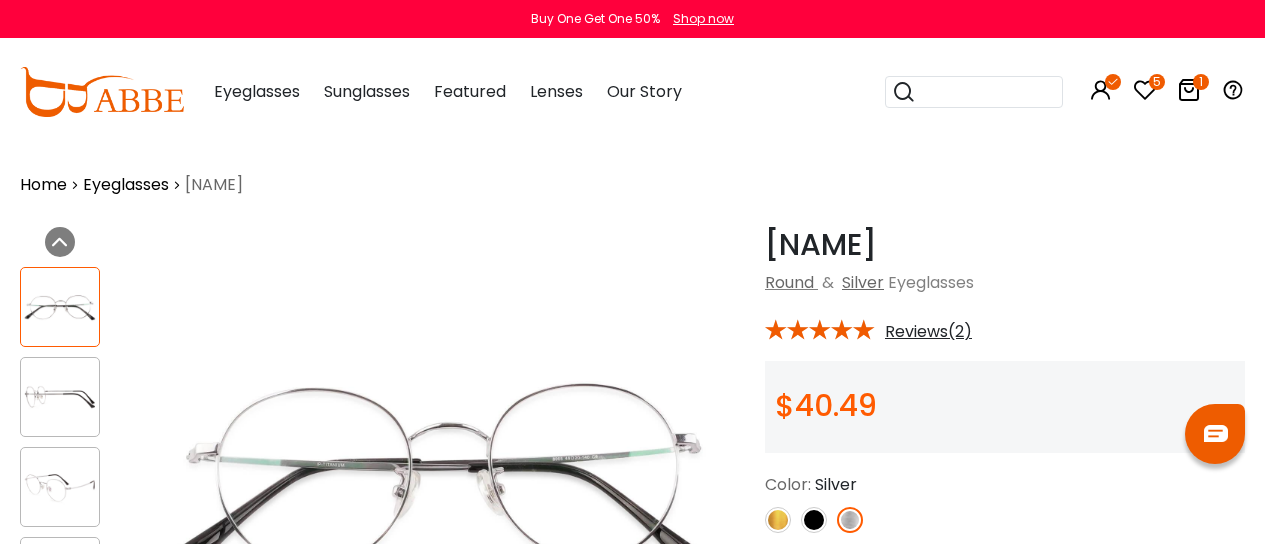 scroll, scrollTop: 91, scrollLeft: 0, axis: vertical 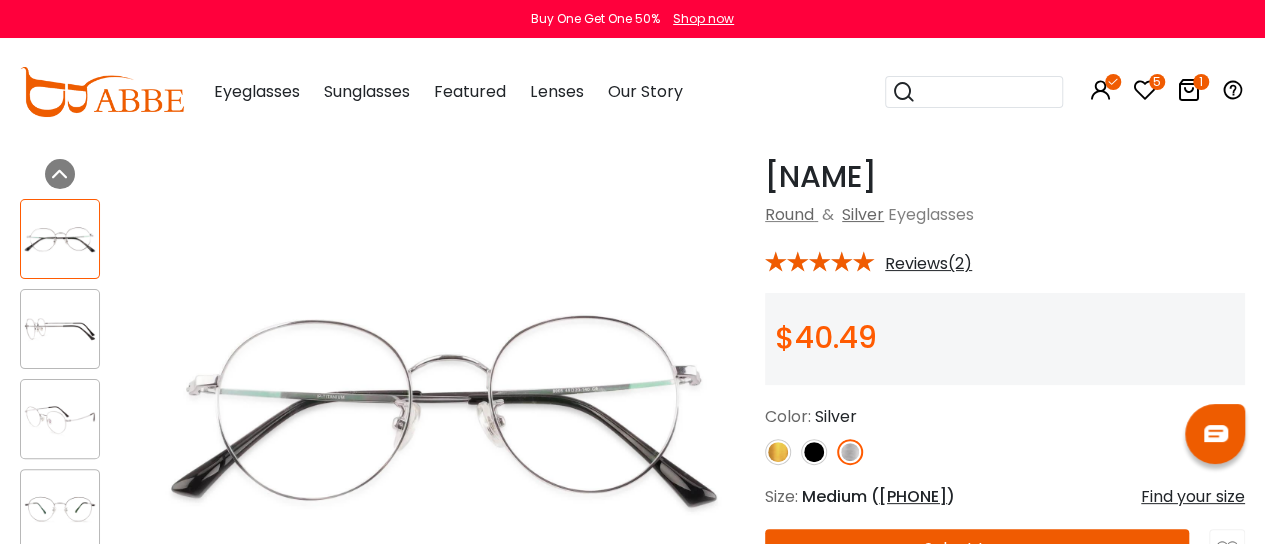 click at bounding box center [1145, 90] 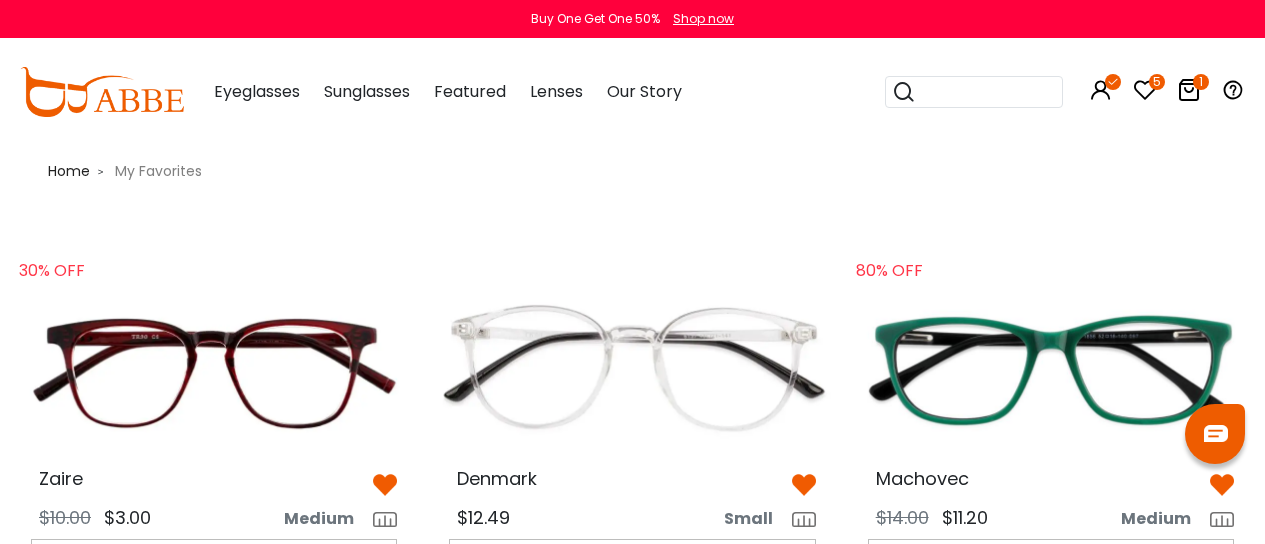 scroll, scrollTop: 0, scrollLeft: 0, axis: both 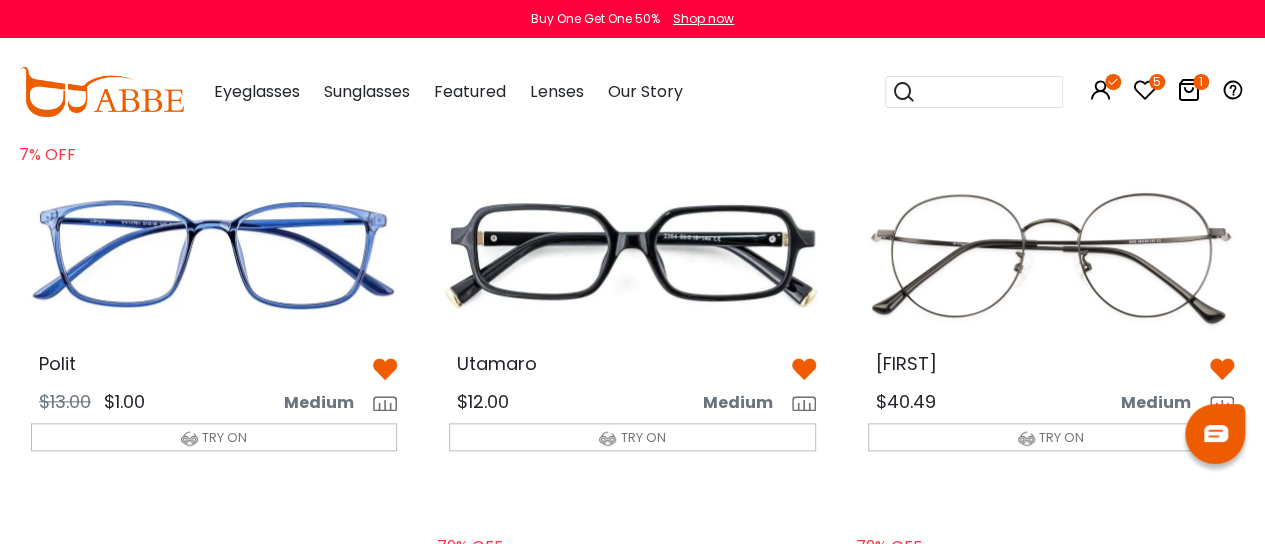 click at bounding box center (1051, 254) 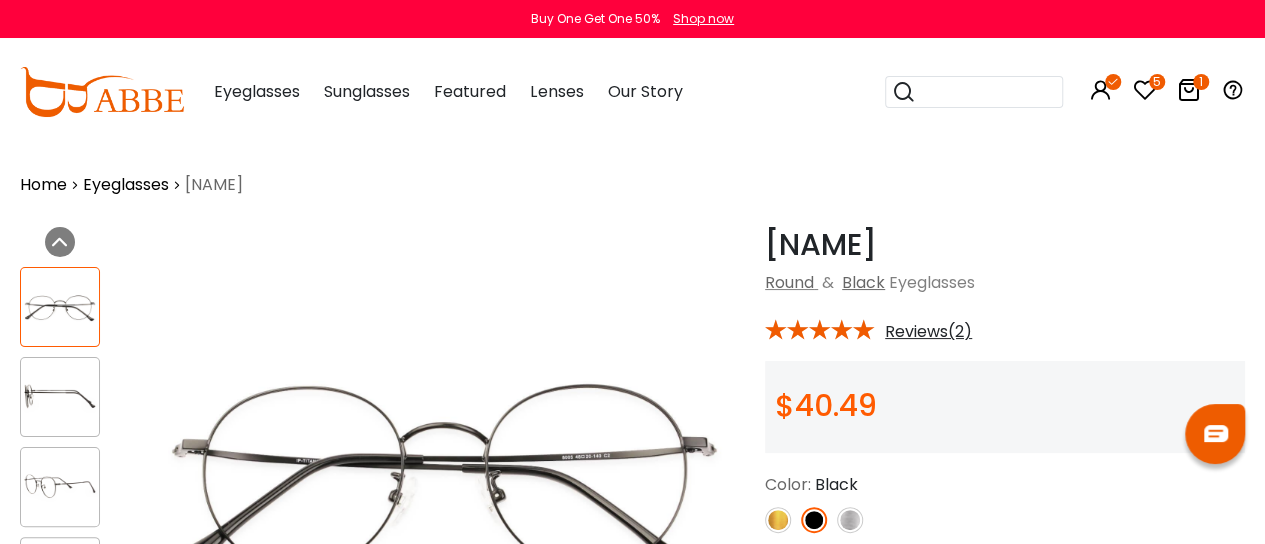 scroll, scrollTop: 0, scrollLeft: 0, axis: both 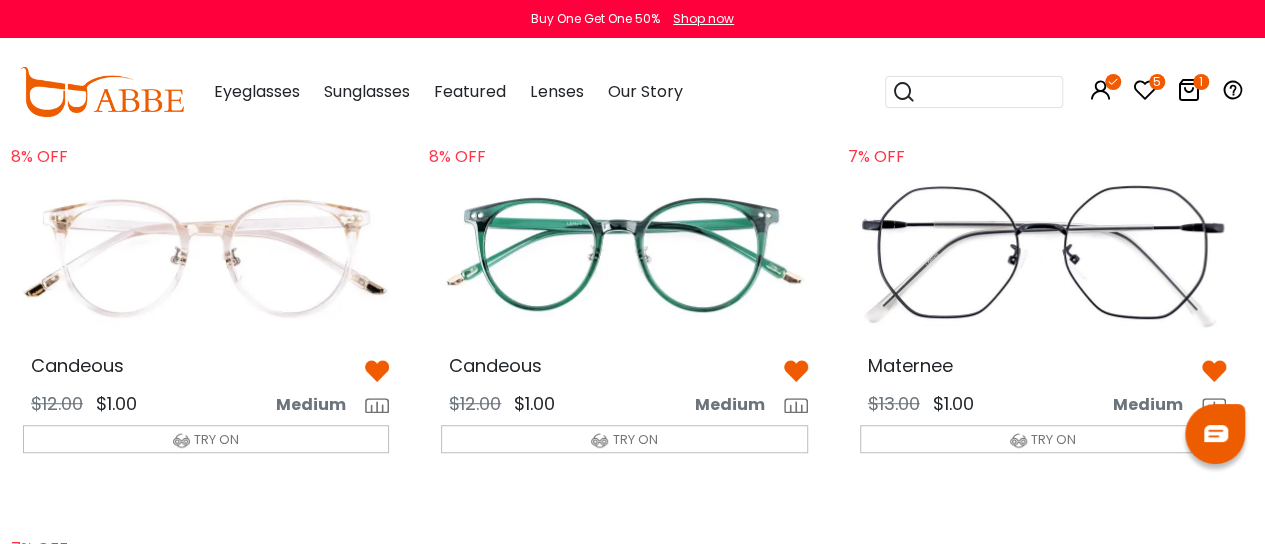 click at bounding box center [1043, 256] 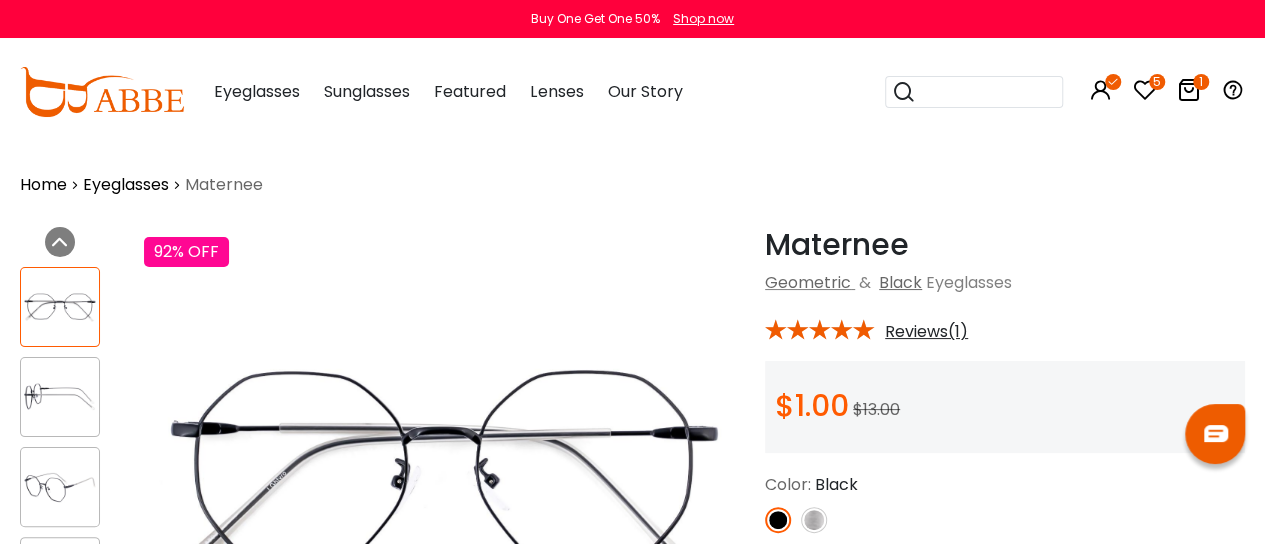 scroll, scrollTop: 0, scrollLeft: 0, axis: both 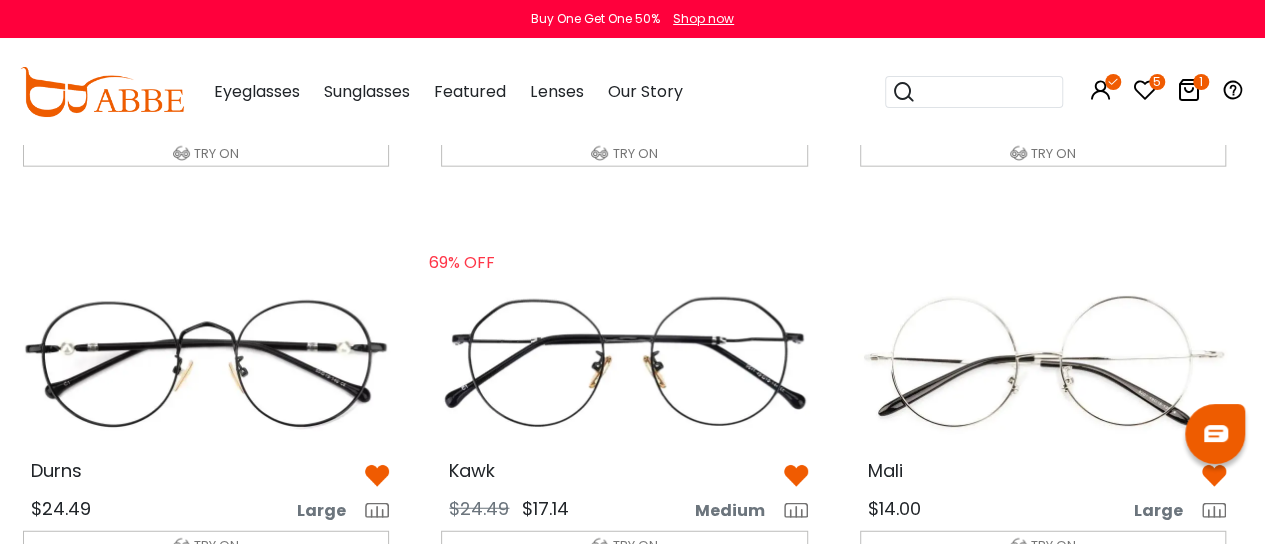 click at bounding box center [206, 362] 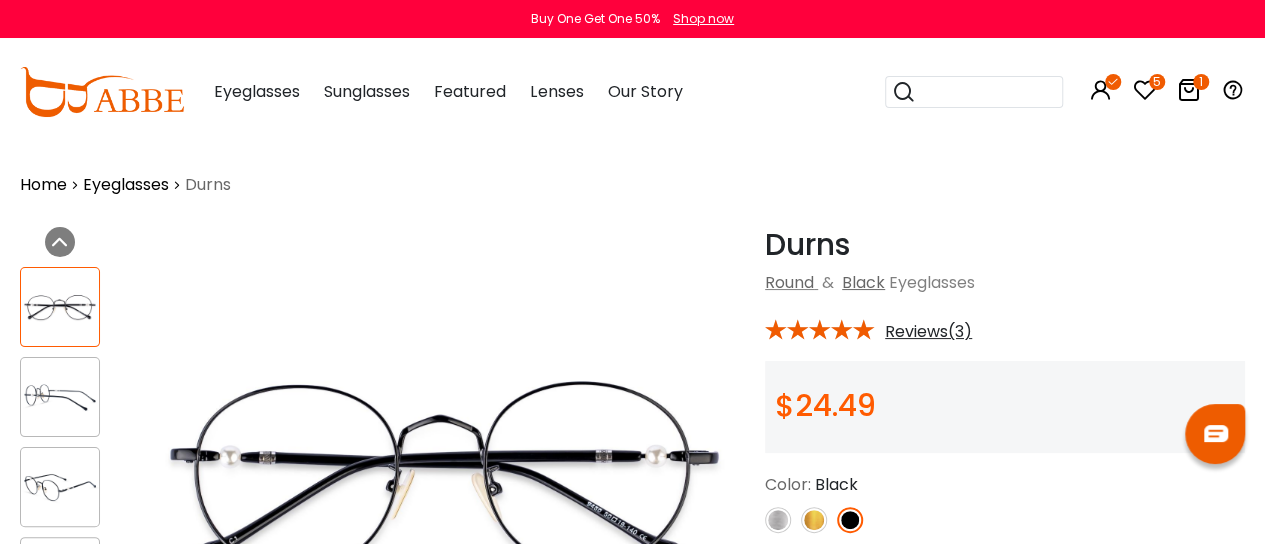 scroll, scrollTop: 0, scrollLeft: 0, axis: both 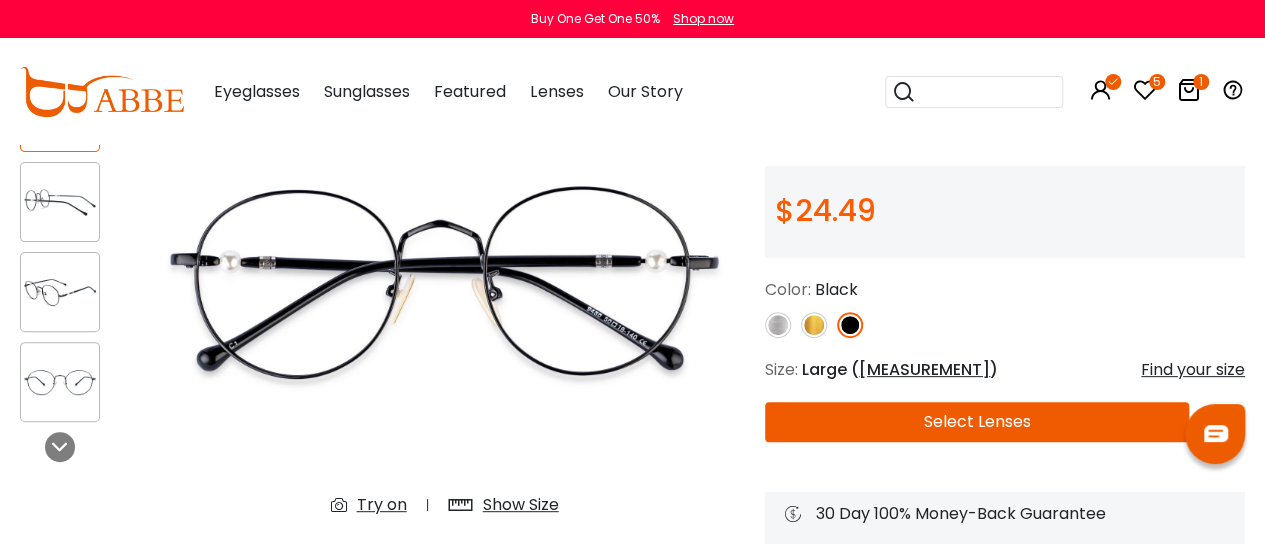 click at bounding box center [778, 325] 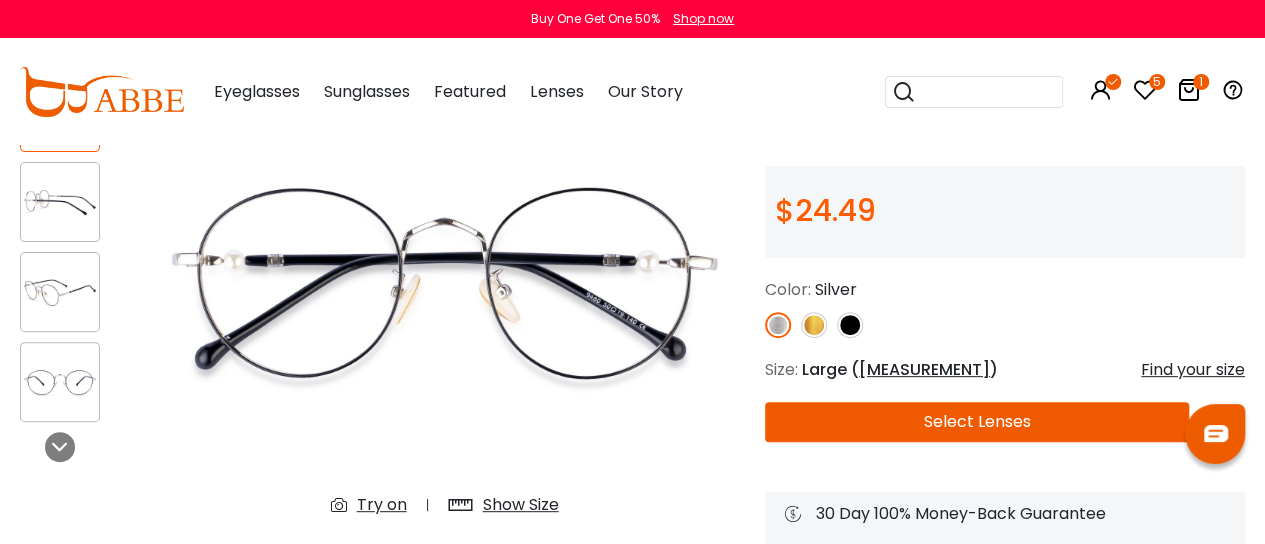 click at bounding box center (778, 325) 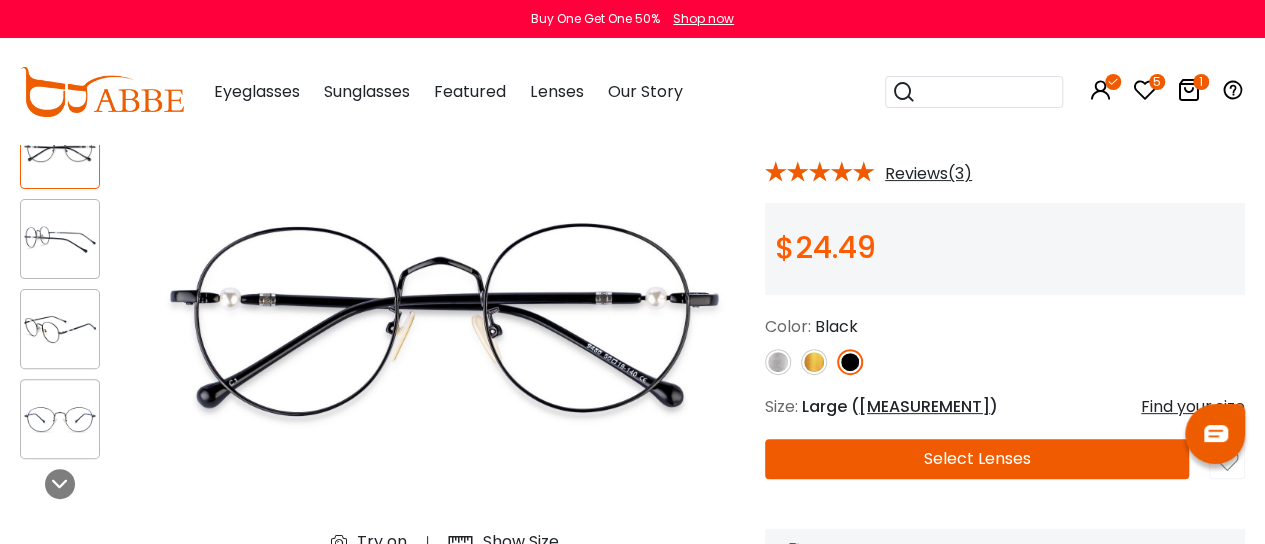 scroll, scrollTop: 258, scrollLeft: 0, axis: vertical 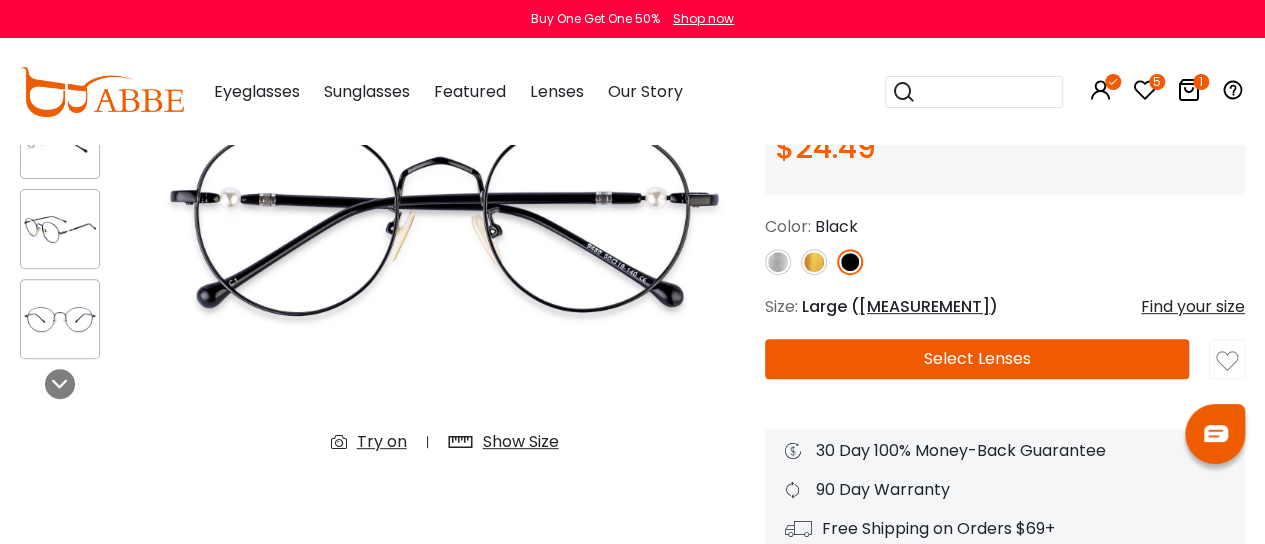 click on "Try on" at bounding box center [382, 442] 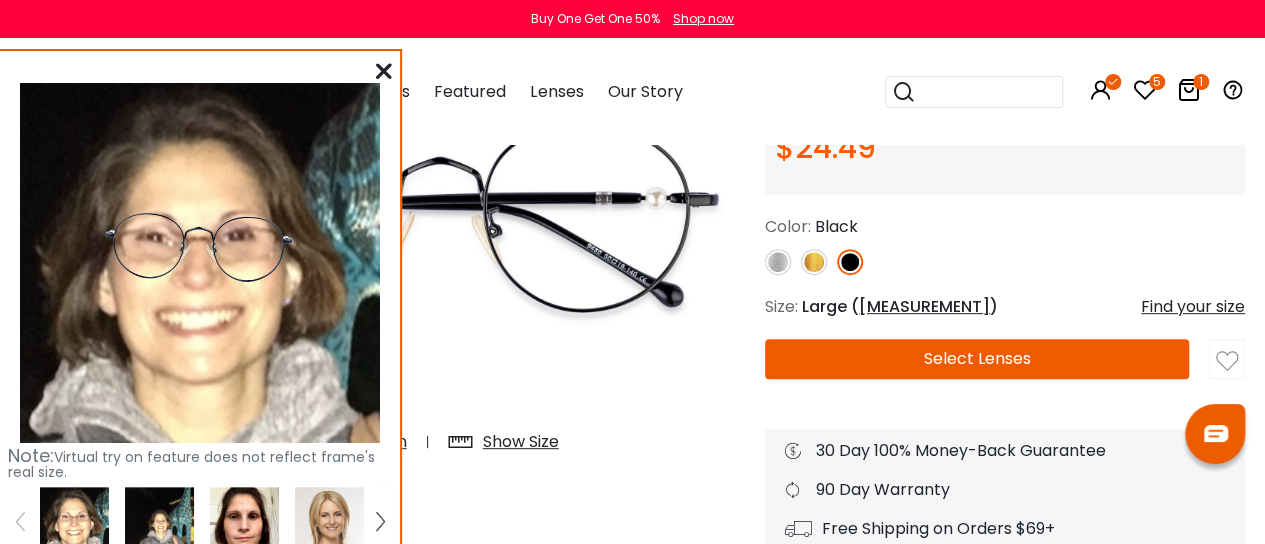 click at bounding box center (74, 521) 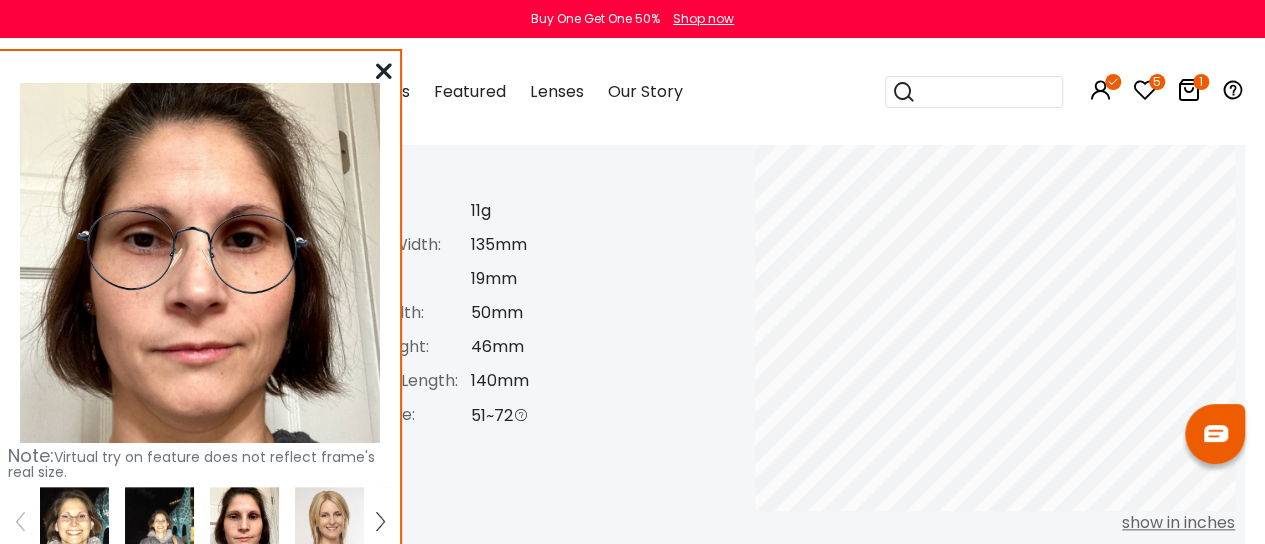 scroll, scrollTop: 849, scrollLeft: 0, axis: vertical 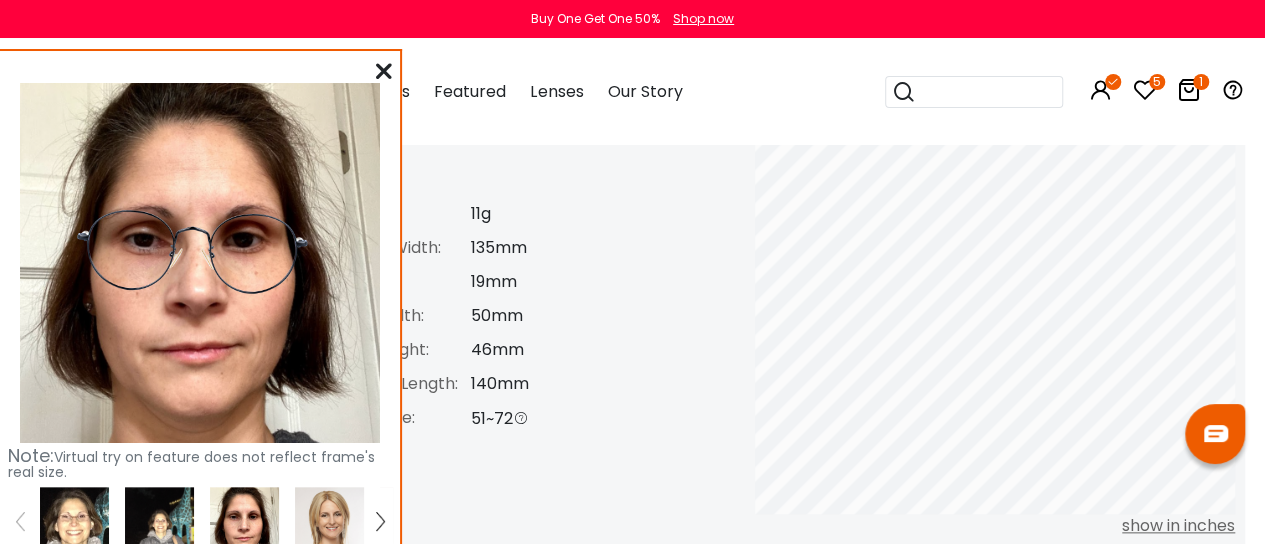 click at bounding box center [384, 71] 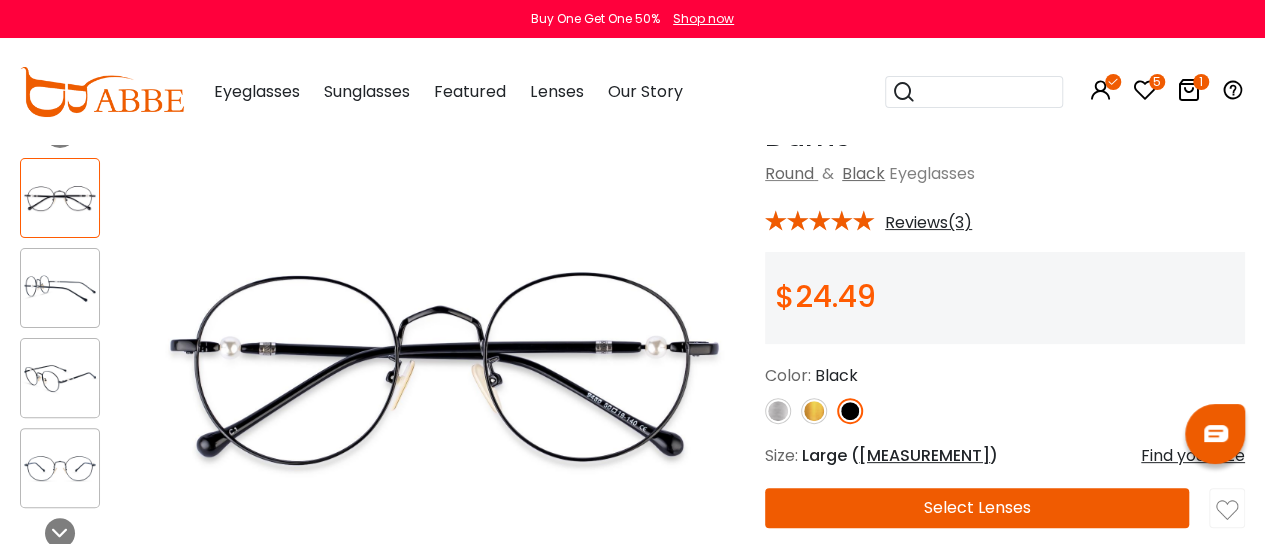 scroll, scrollTop: 0, scrollLeft: 0, axis: both 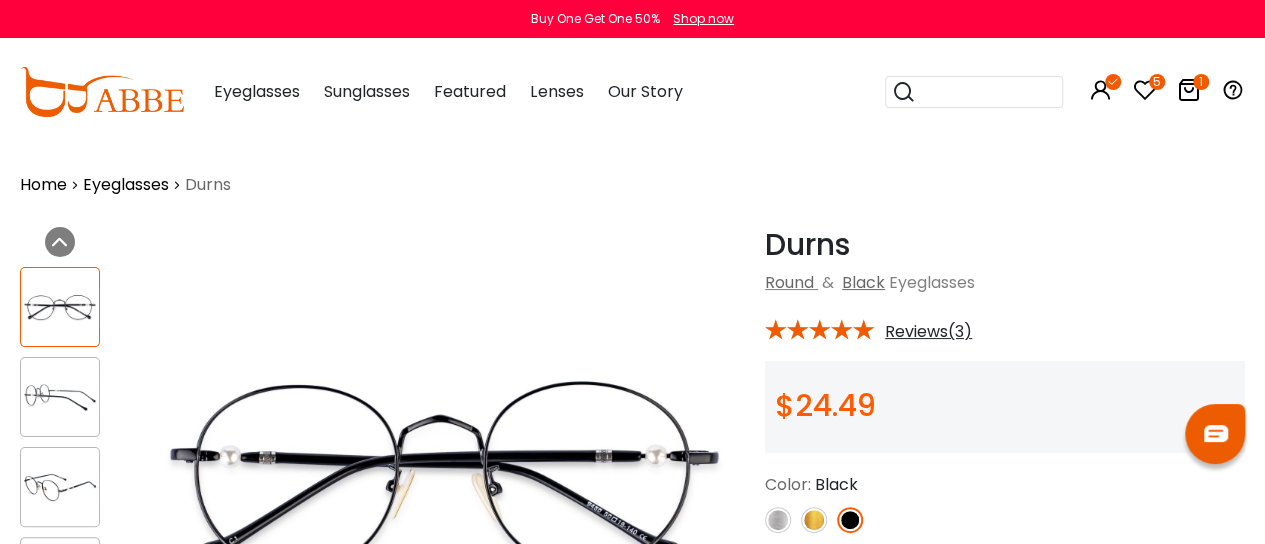 click at bounding box center [1145, 90] 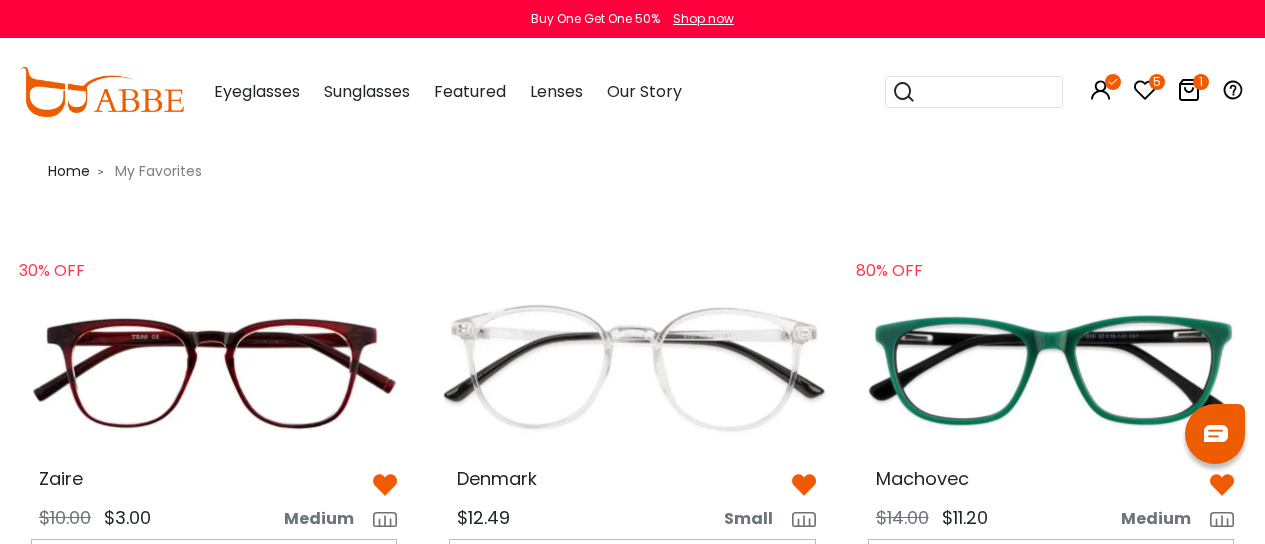 scroll, scrollTop: 0, scrollLeft: 0, axis: both 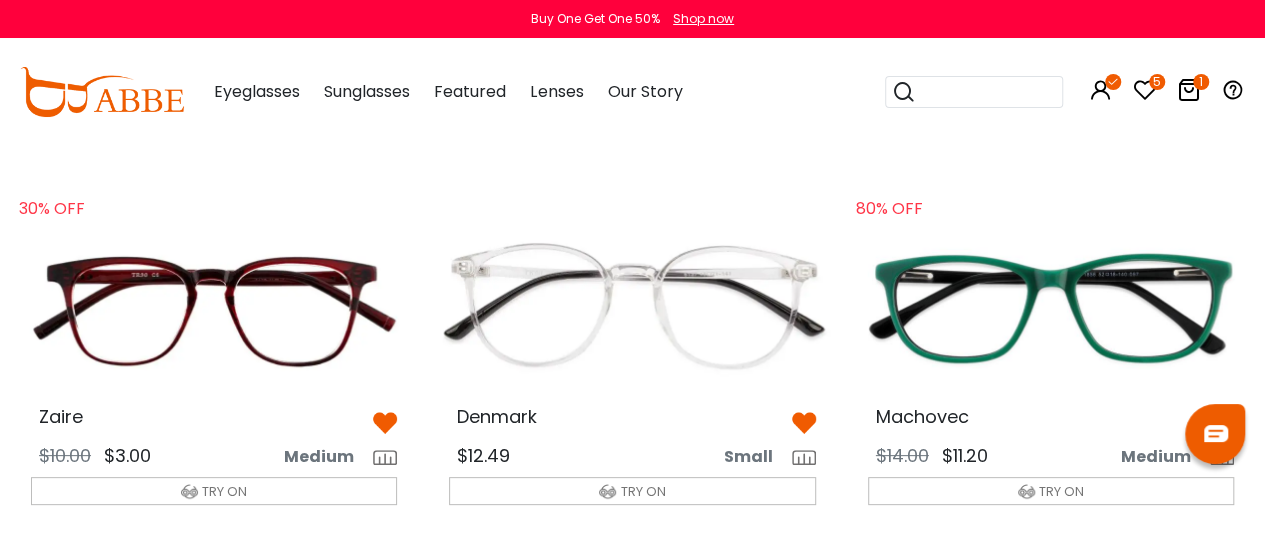 click at bounding box center [214, 308] 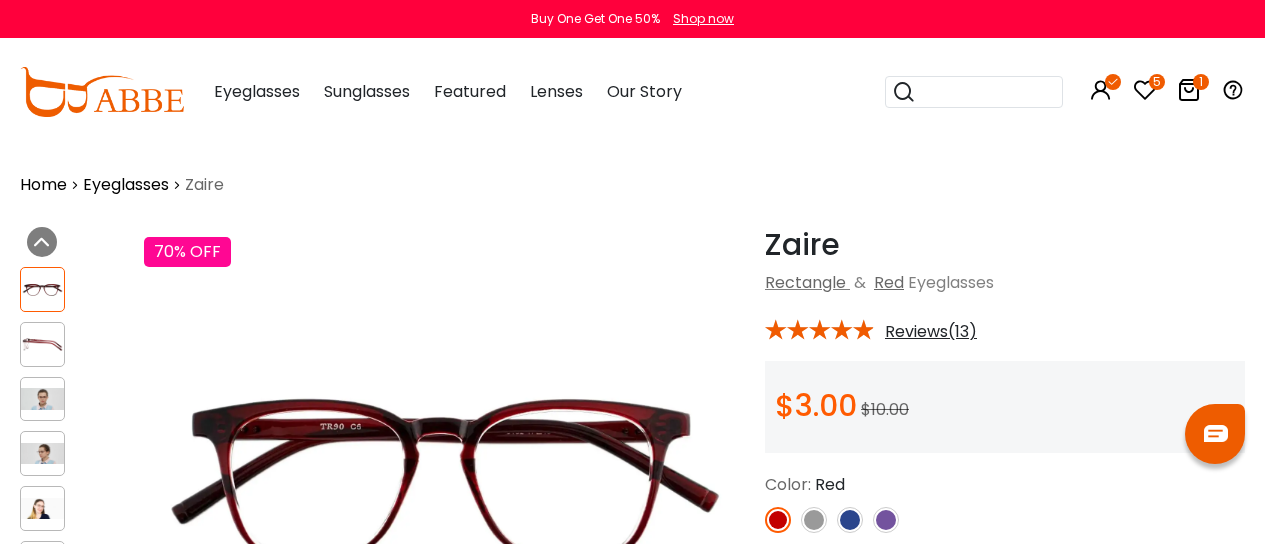 scroll, scrollTop: 0, scrollLeft: 0, axis: both 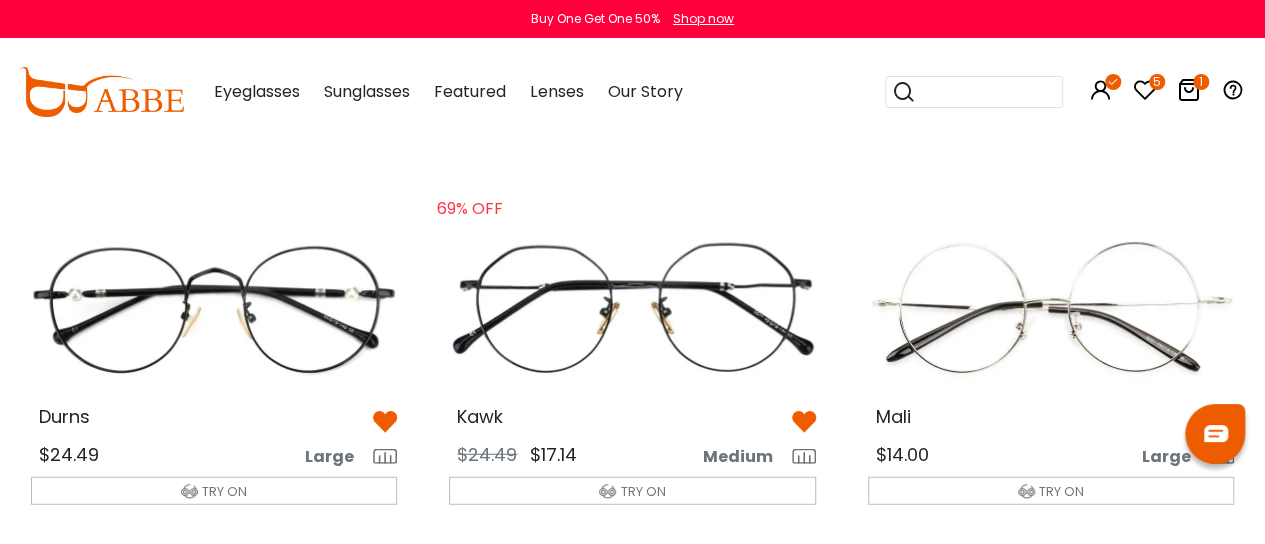 click at bounding box center (632, 308) 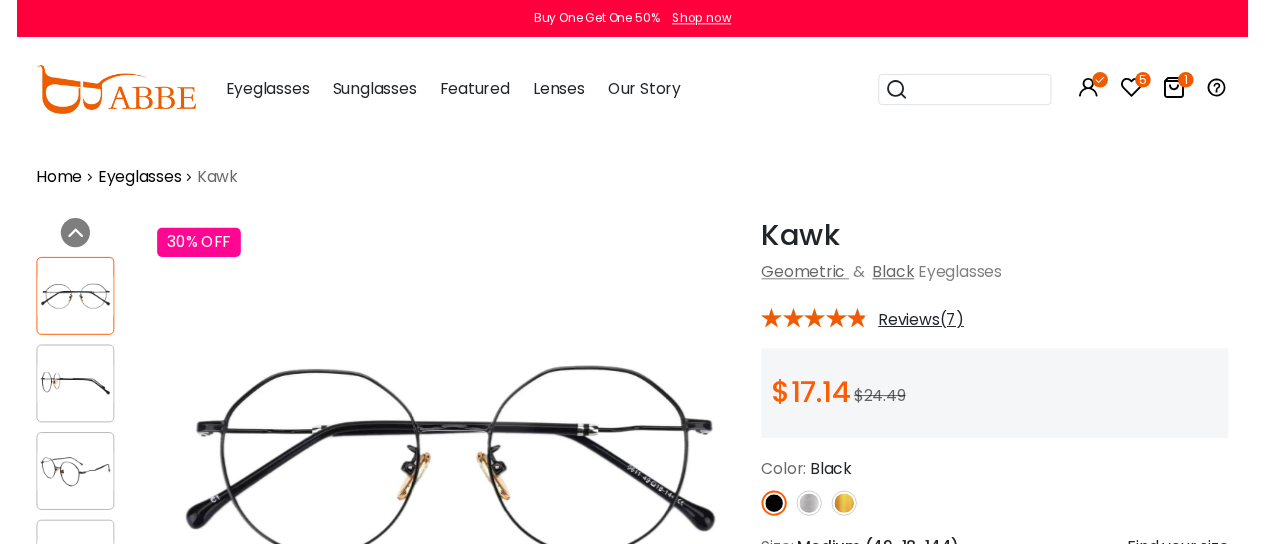 scroll, scrollTop: 0, scrollLeft: 0, axis: both 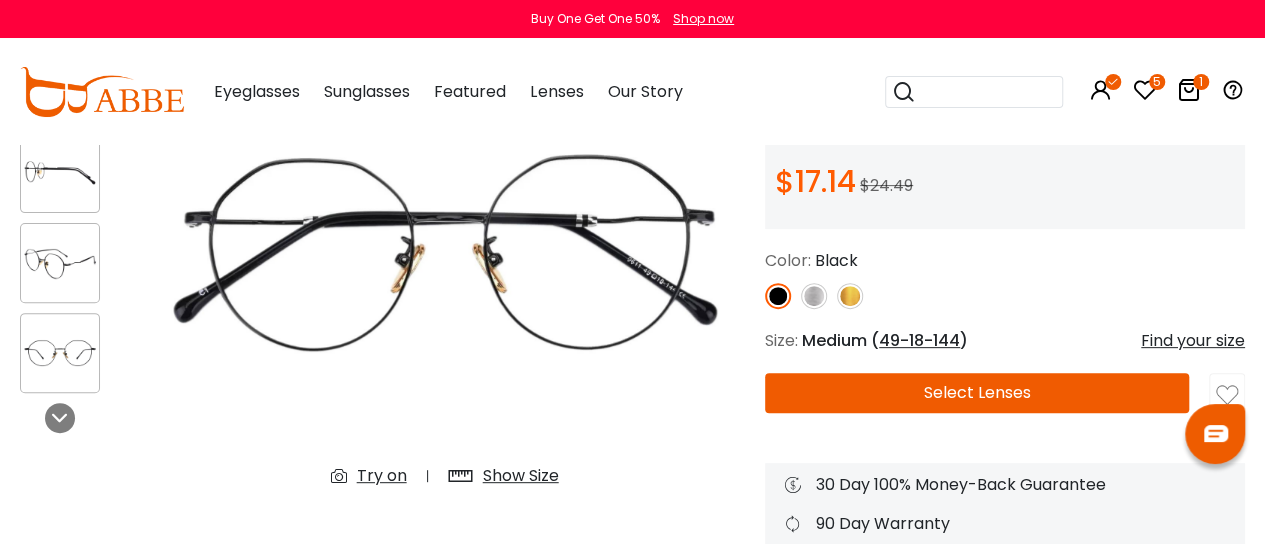click at bounding box center (60, 83) 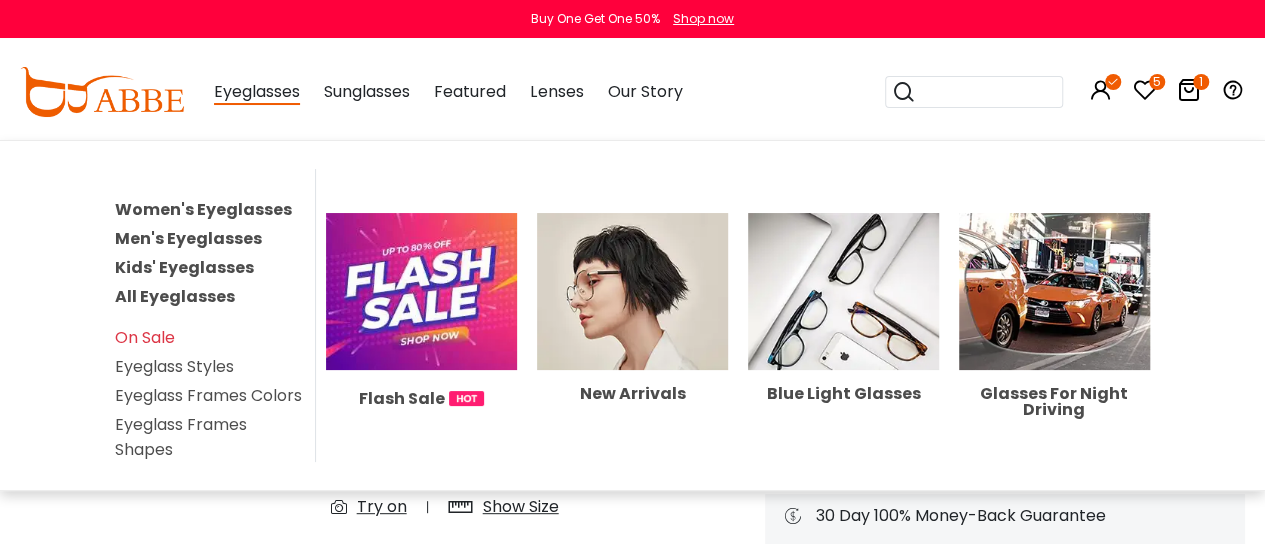 scroll, scrollTop: 0, scrollLeft: 0, axis: both 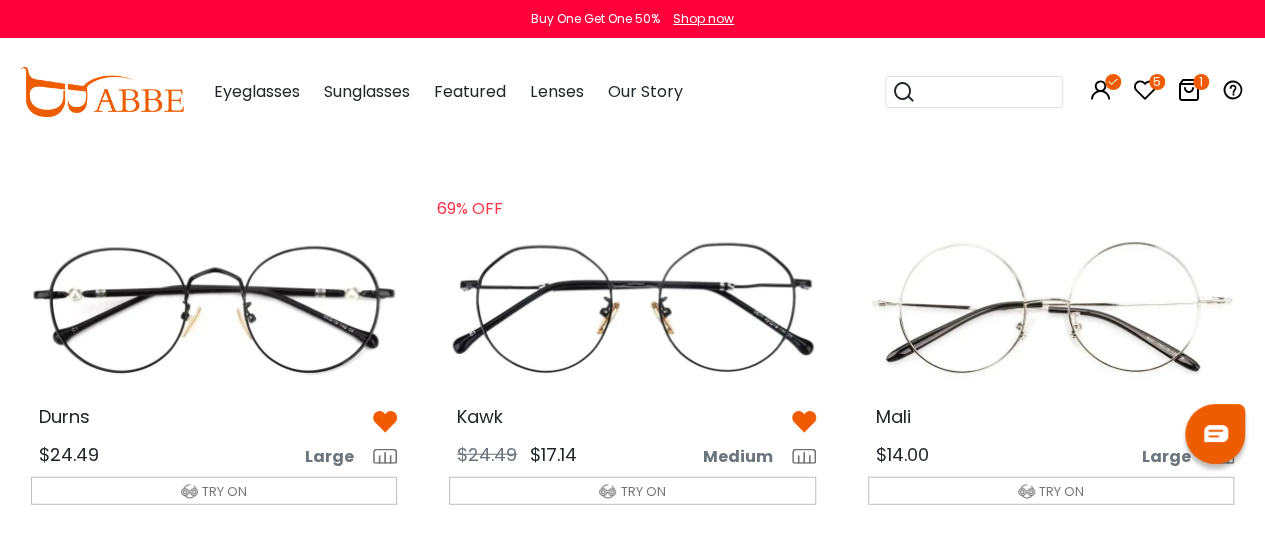click at bounding box center [632, 308] 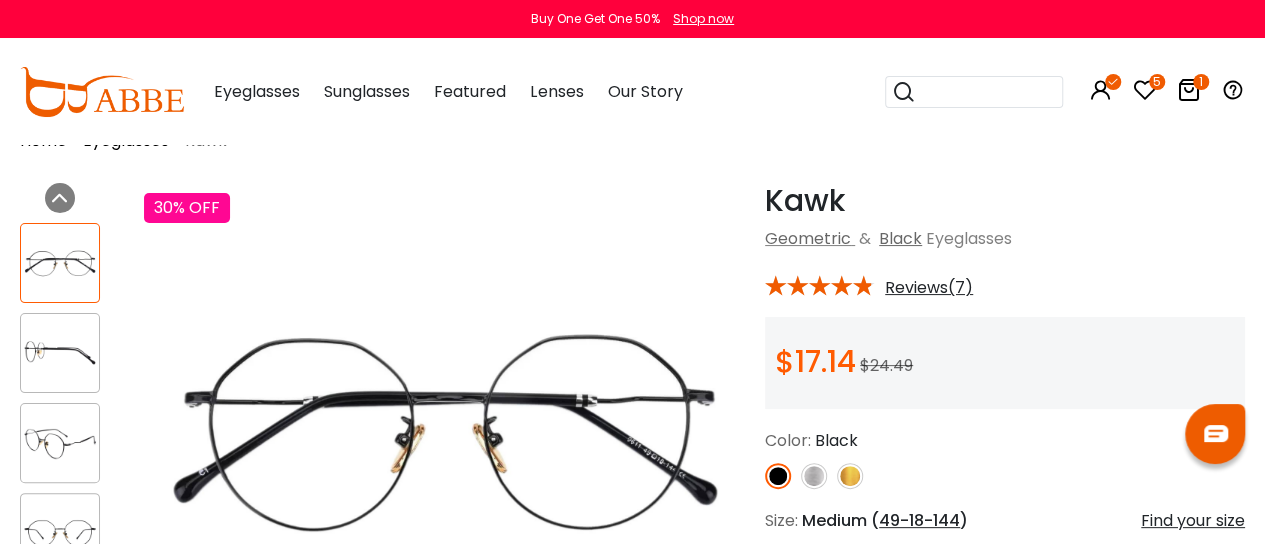 scroll, scrollTop: 0, scrollLeft: 0, axis: both 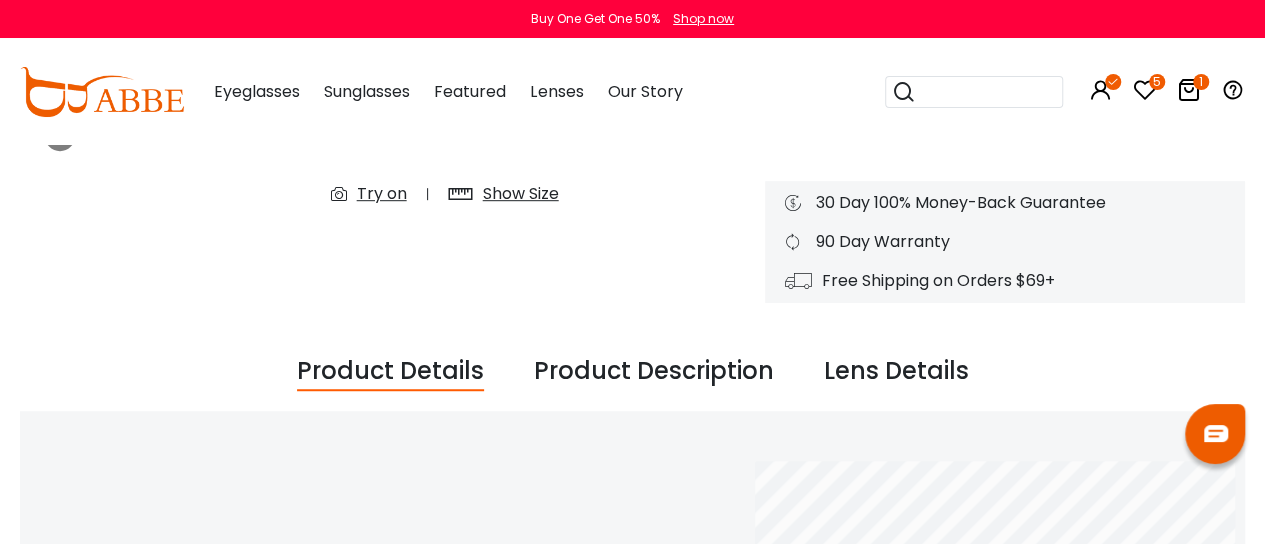 click at bounding box center (1145, 90) 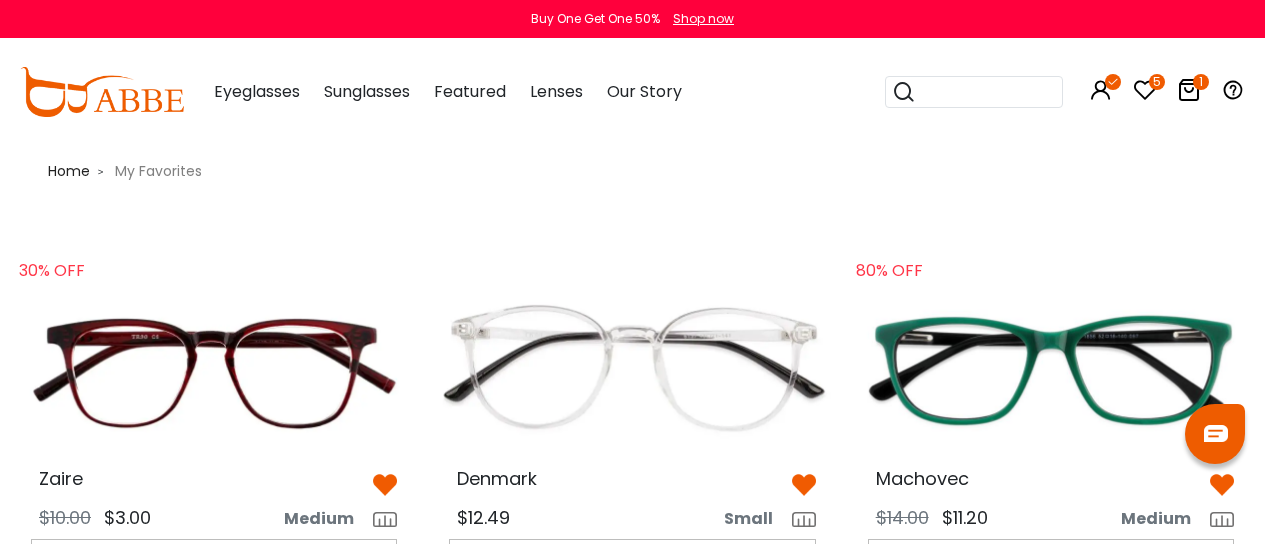 scroll, scrollTop: 0, scrollLeft: 0, axis: both 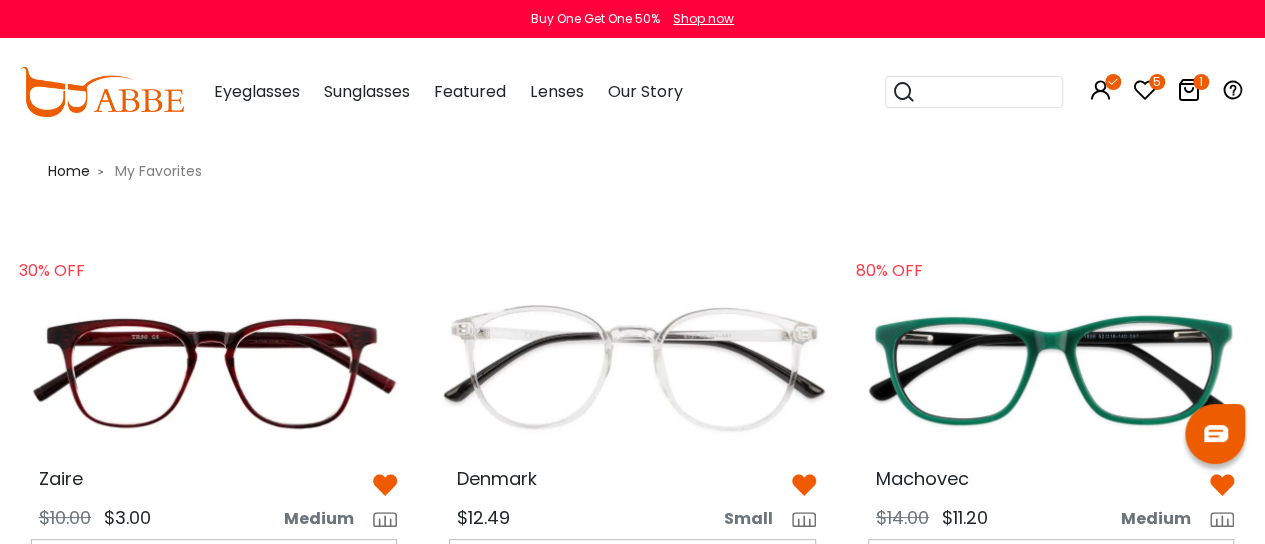 click at bounding box center (214, 370) 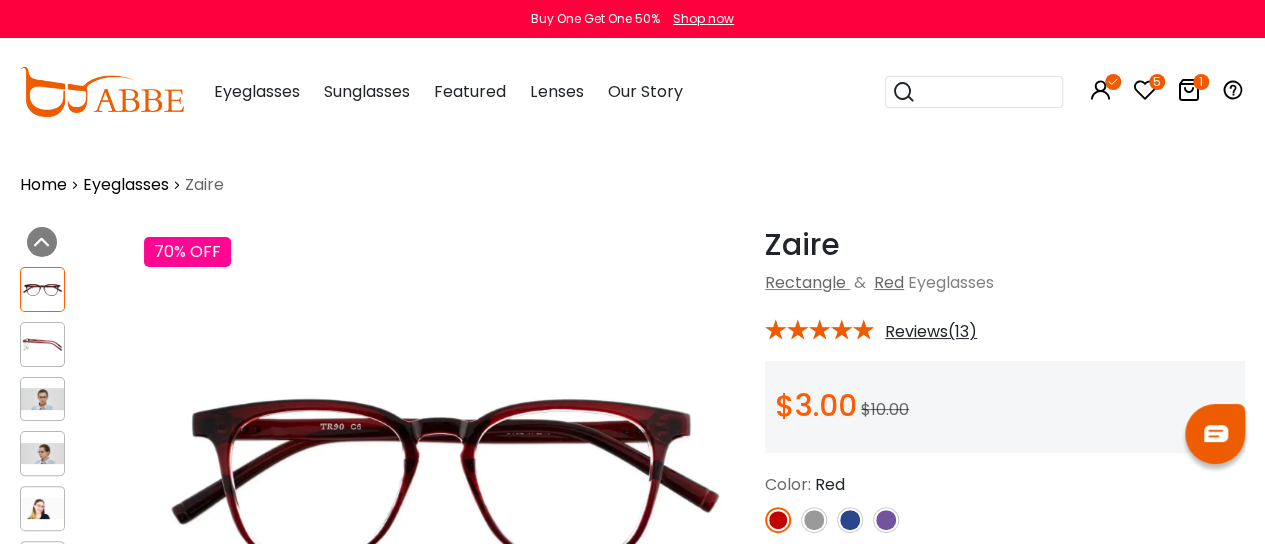 scroll, scrollTop: 0, scrollLeft: 0, axis: both 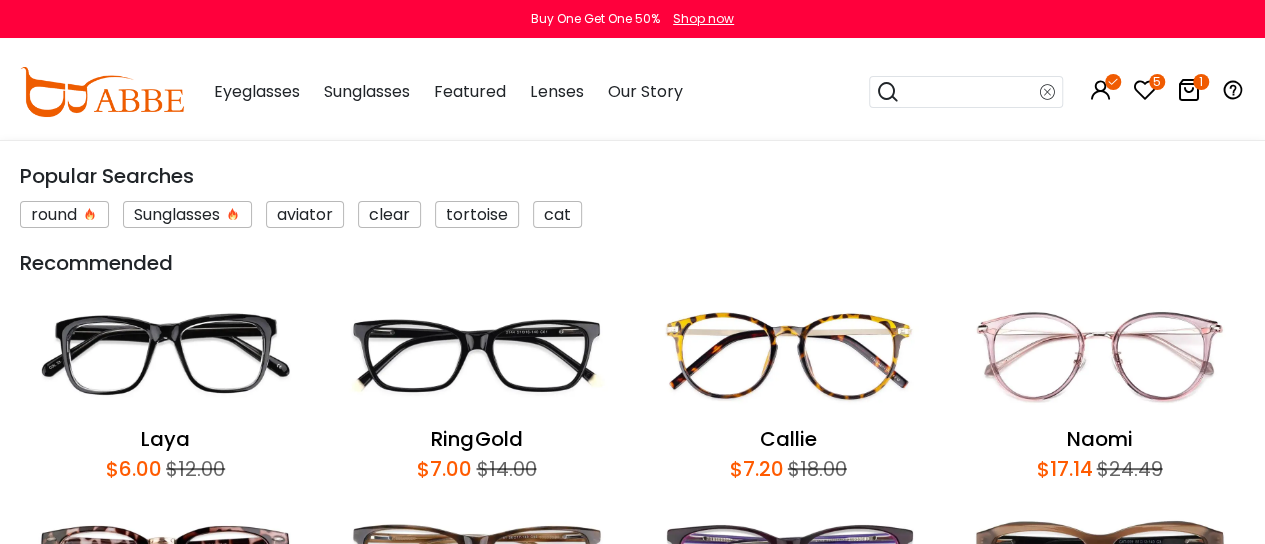 click at bounding box center (970, 92) 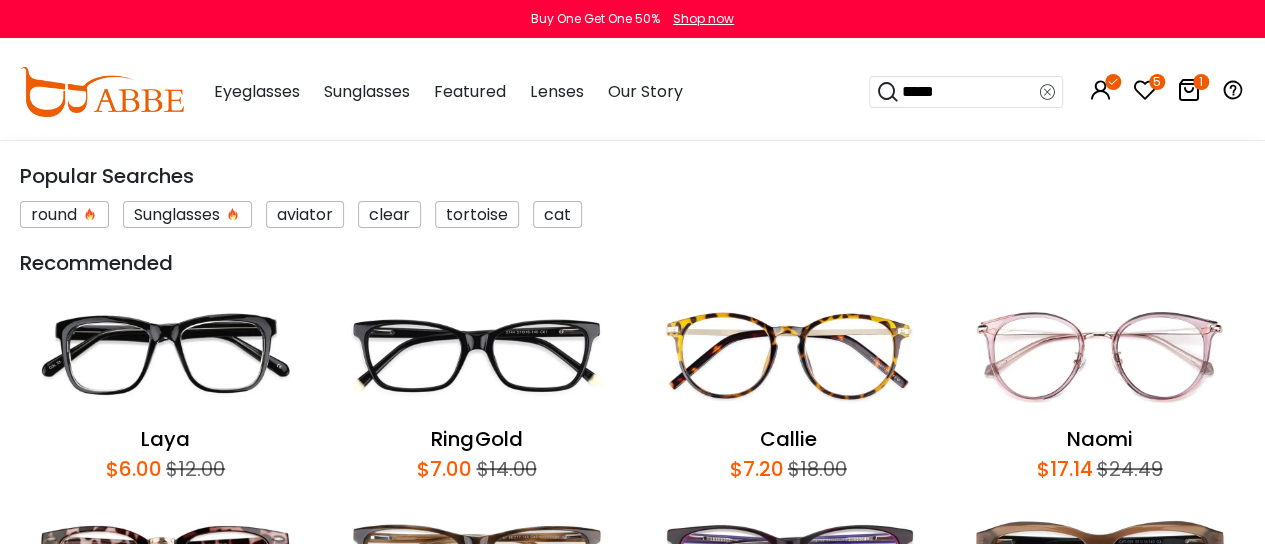 type on "******" 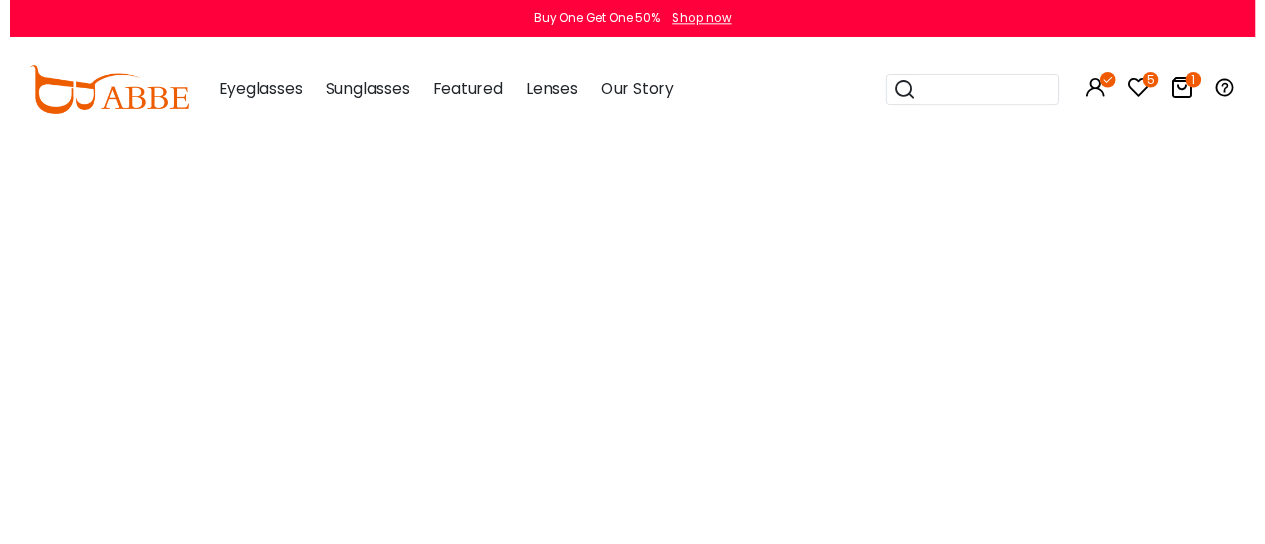 scroll, scrollTop: 0, scrollLeft: 0, axis: both 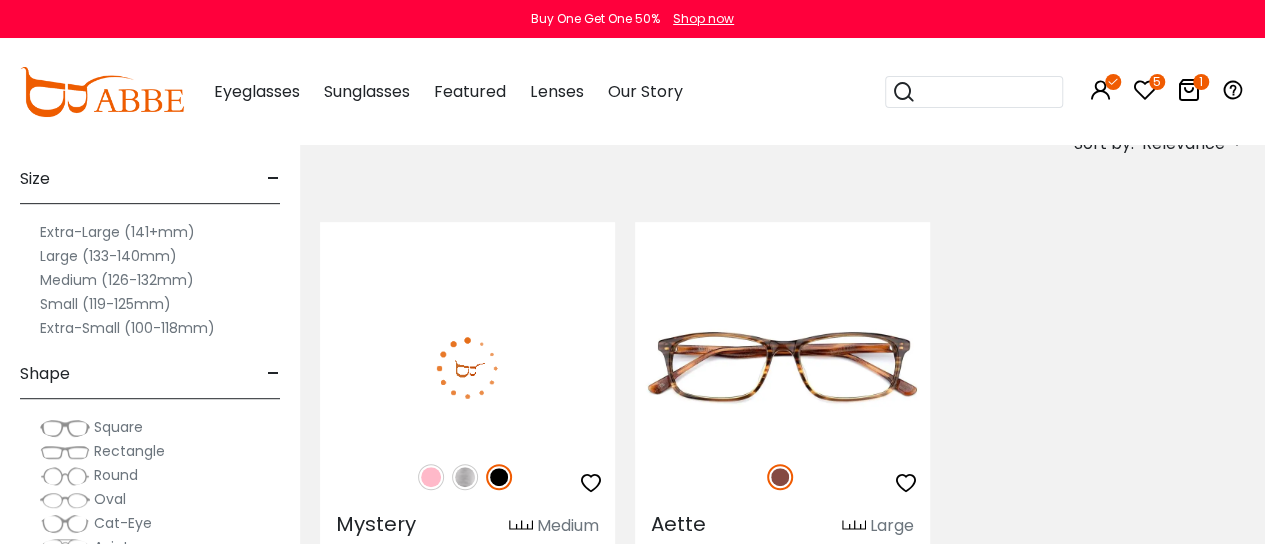 click at bounding box center [467, 367] 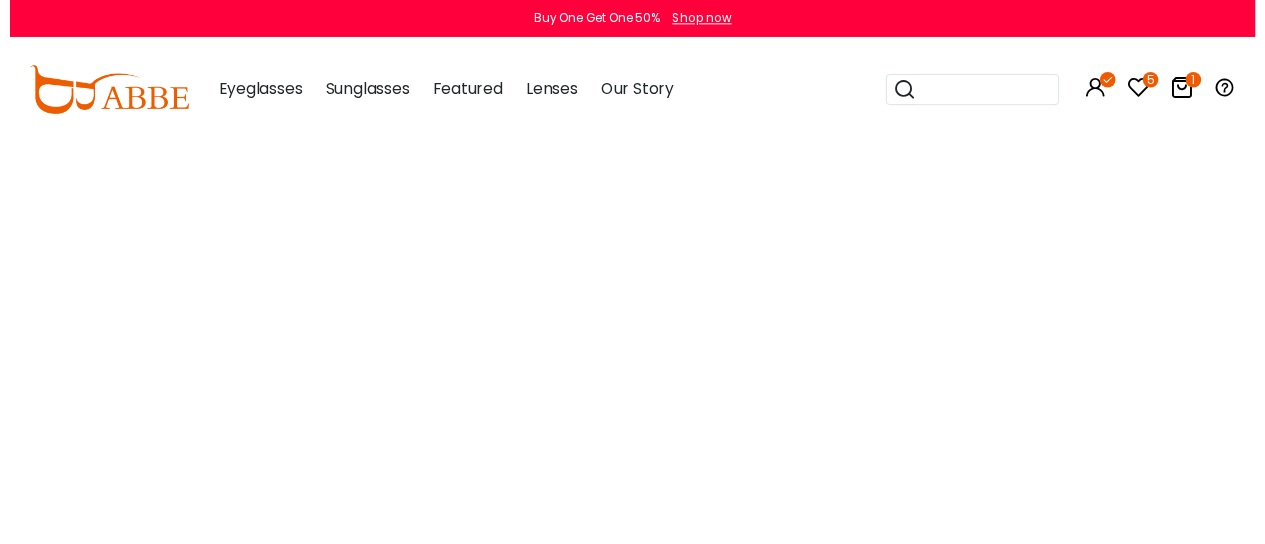 scroll, scrollTop: 0, scrollLeft: 0, axis: both 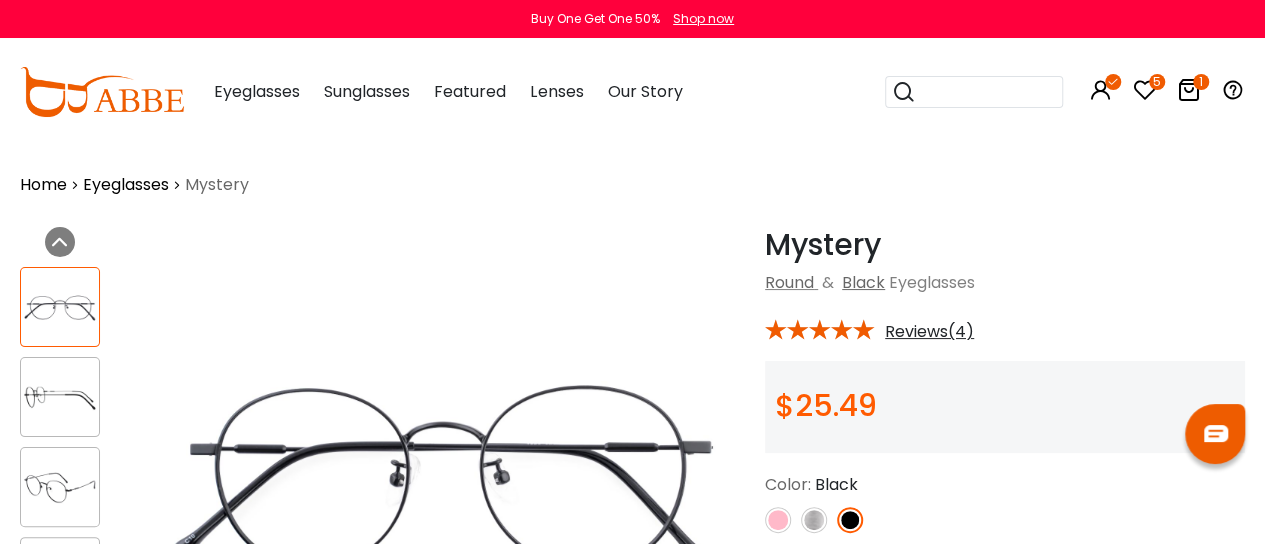 click at bounding box center [1145, 90] 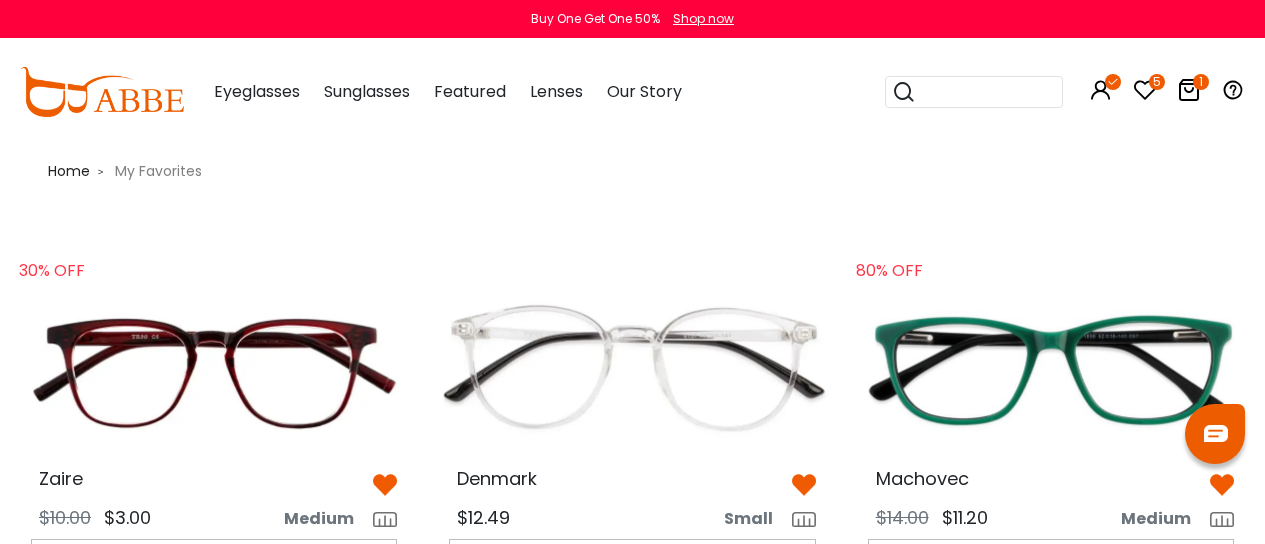 scroll, scrollTop: 0, scrollLeft: 0, axis: both 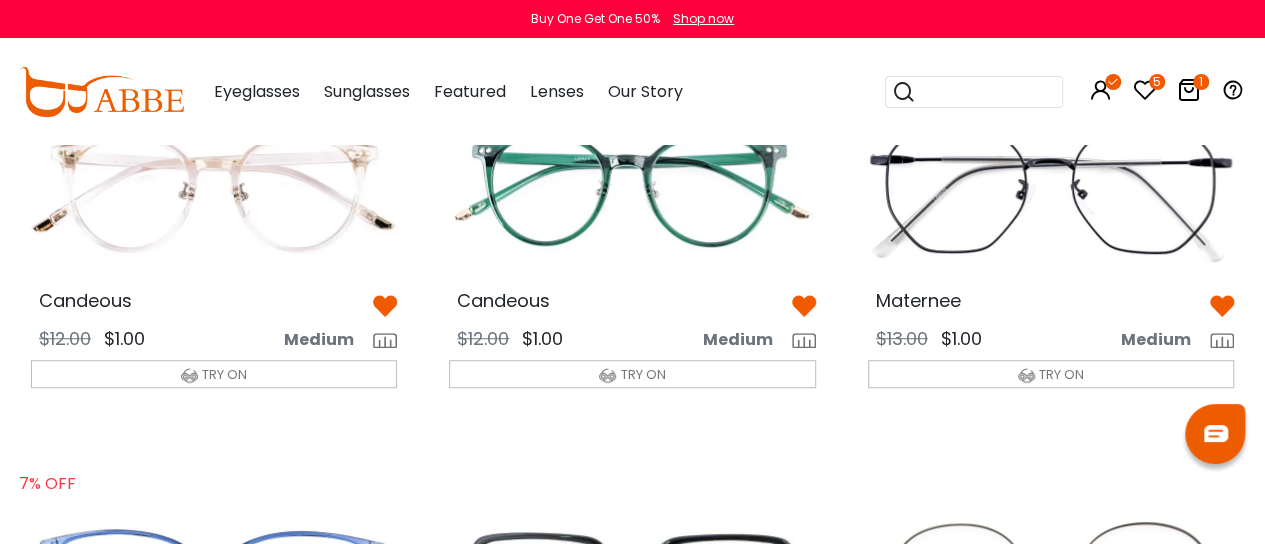 click at bounding box center [1051, 191] 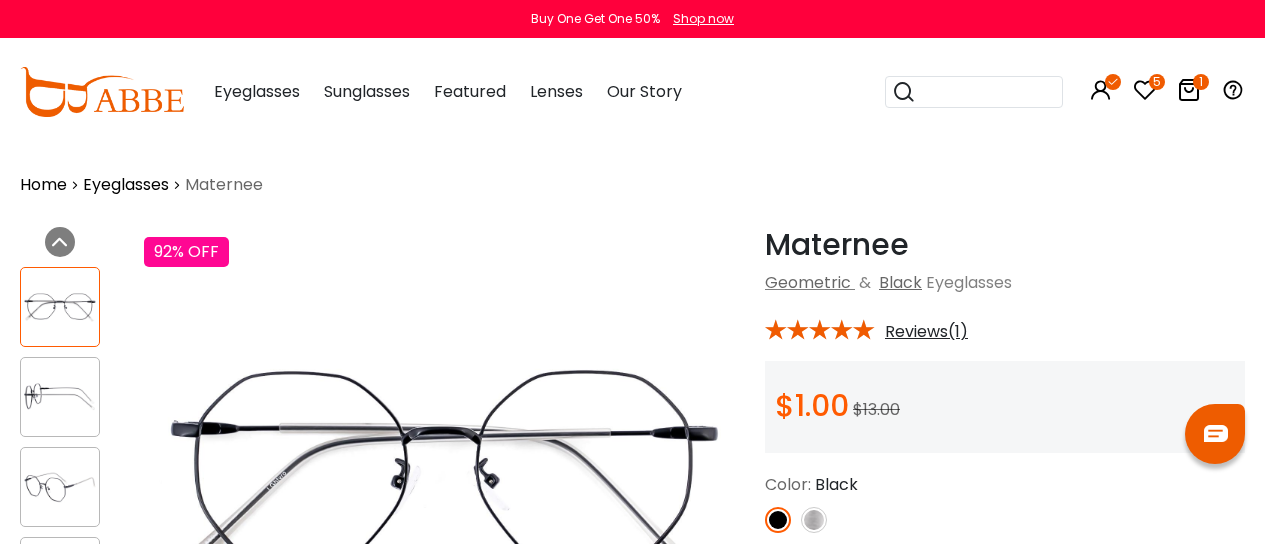 scroll, scrollTop: 0, scrollLeft: 0, axis: both 